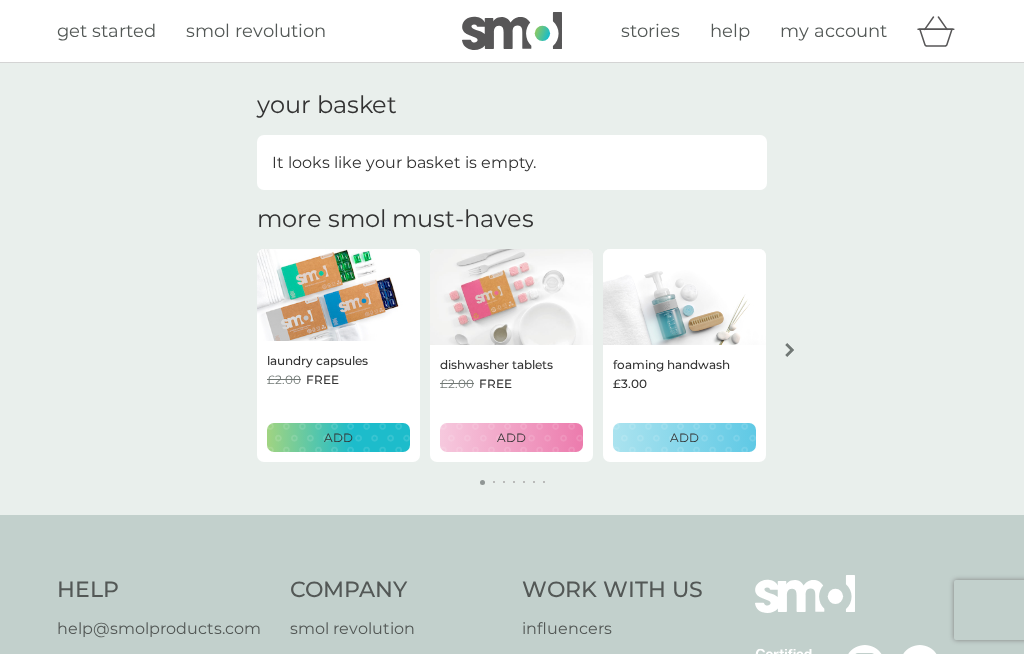 scroll, scrollTop: 47, scrollLeft: 0, axis: vertical 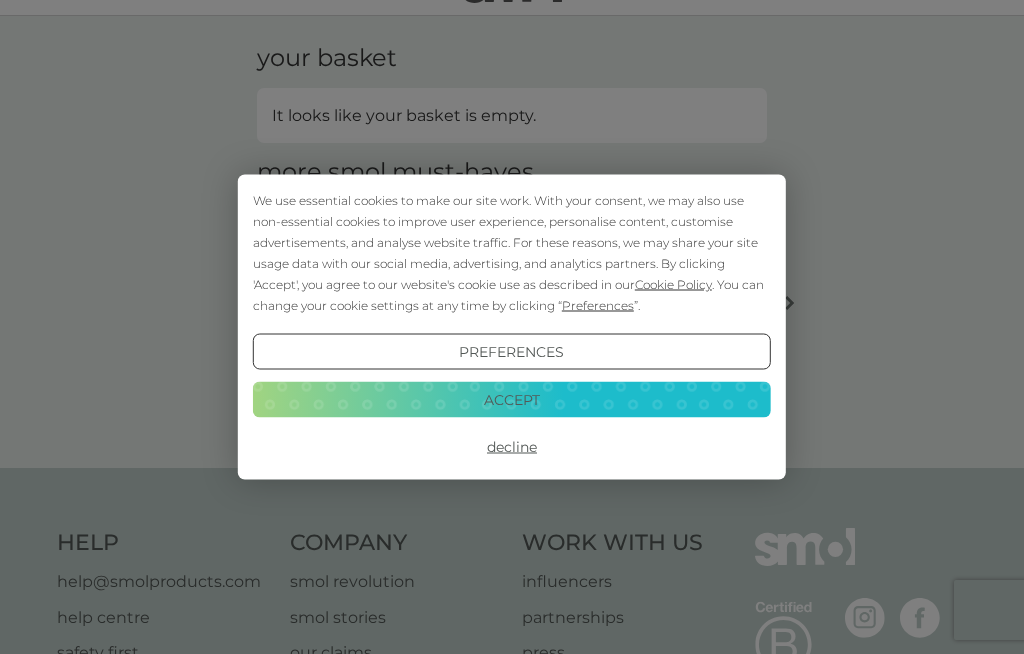 click on "Decline" at bounding box center [512, 447] 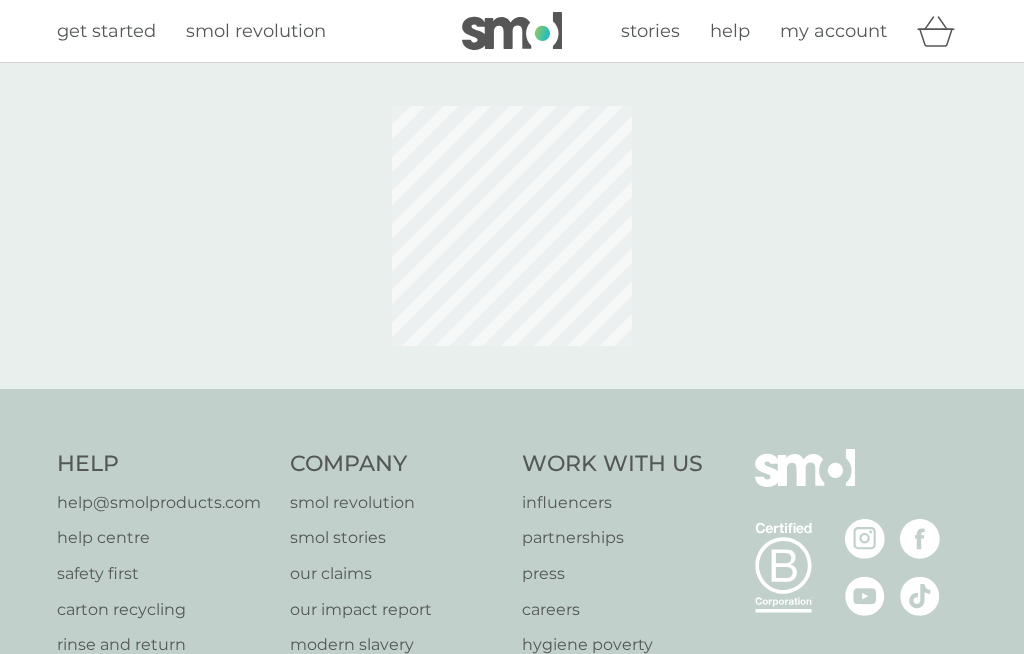 scroll, scrollTop: 0, scrollLeft: 0, axis: both 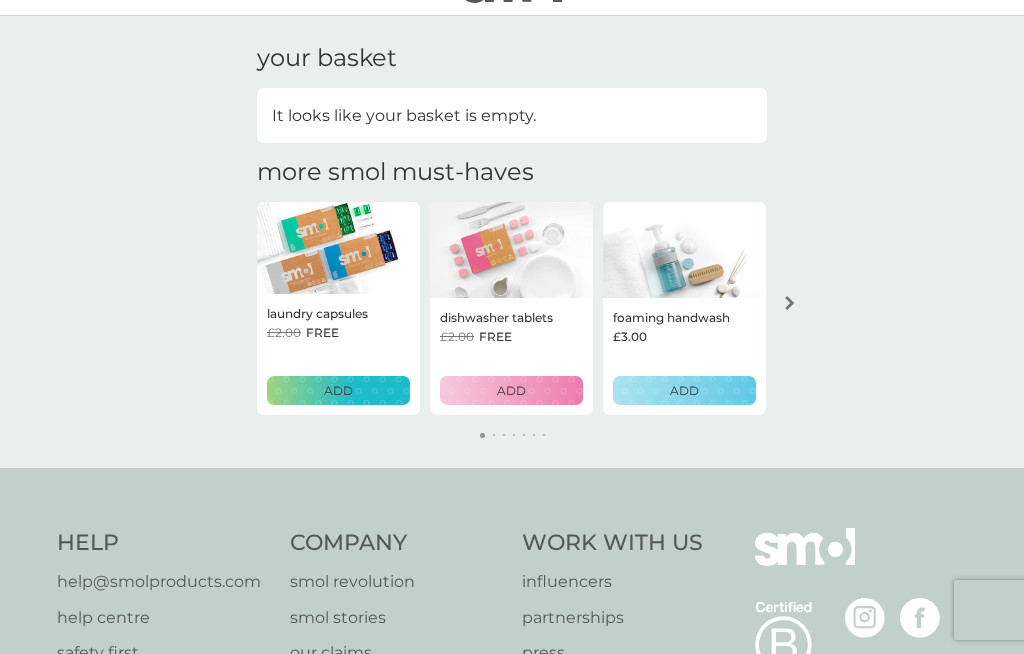 click at bounding box center [684, 250] 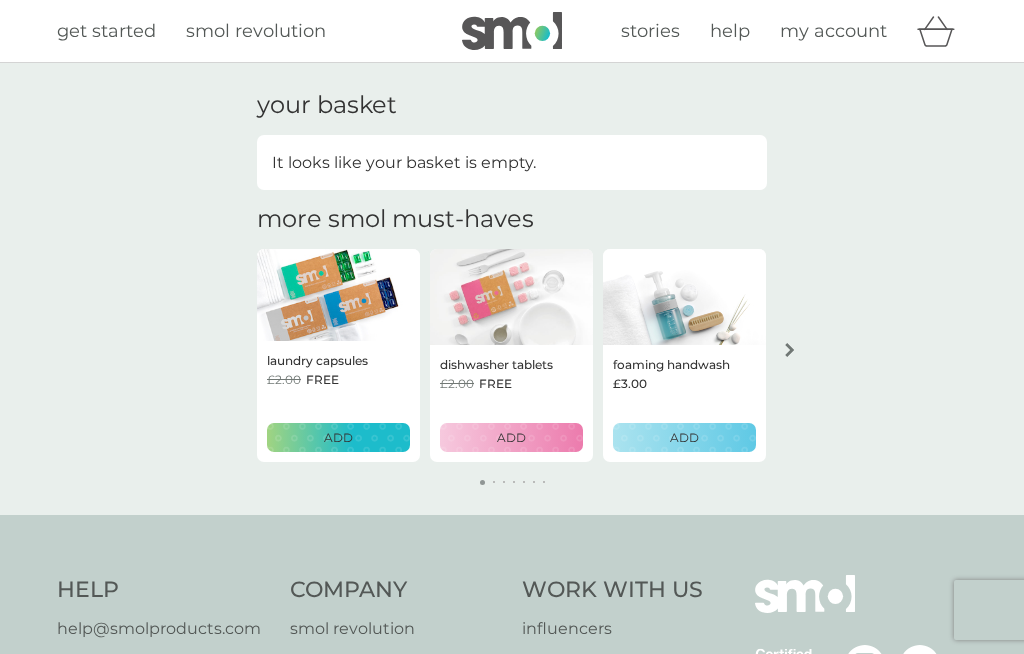 click on "get started" at bounding box center [106, 31] 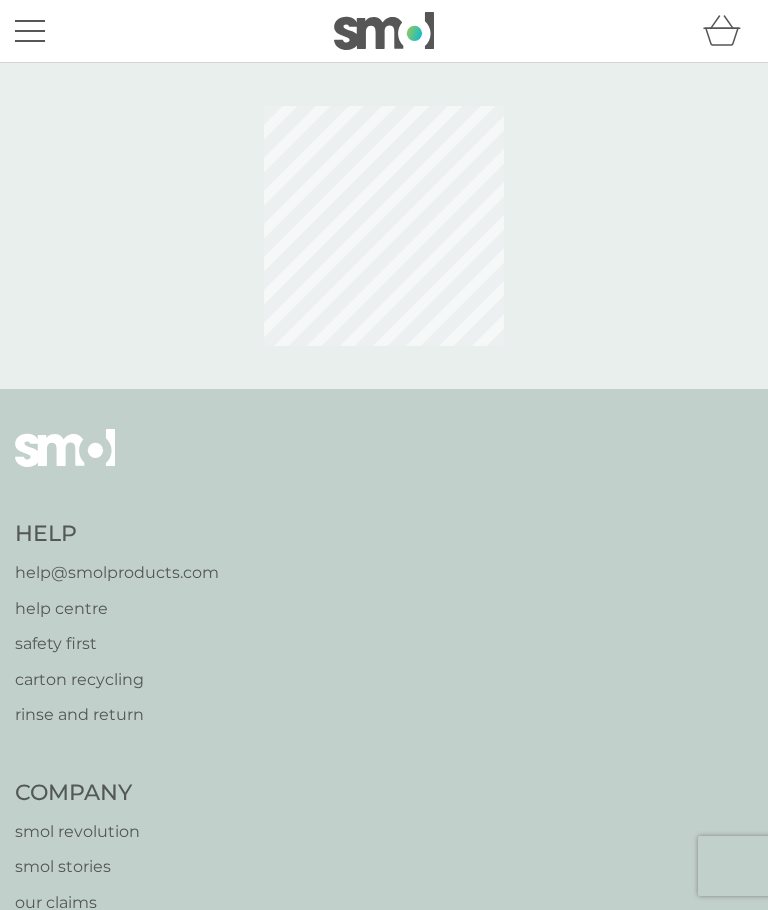 scroll, scrollTop: 0, scrollLeft: 0, axis: both 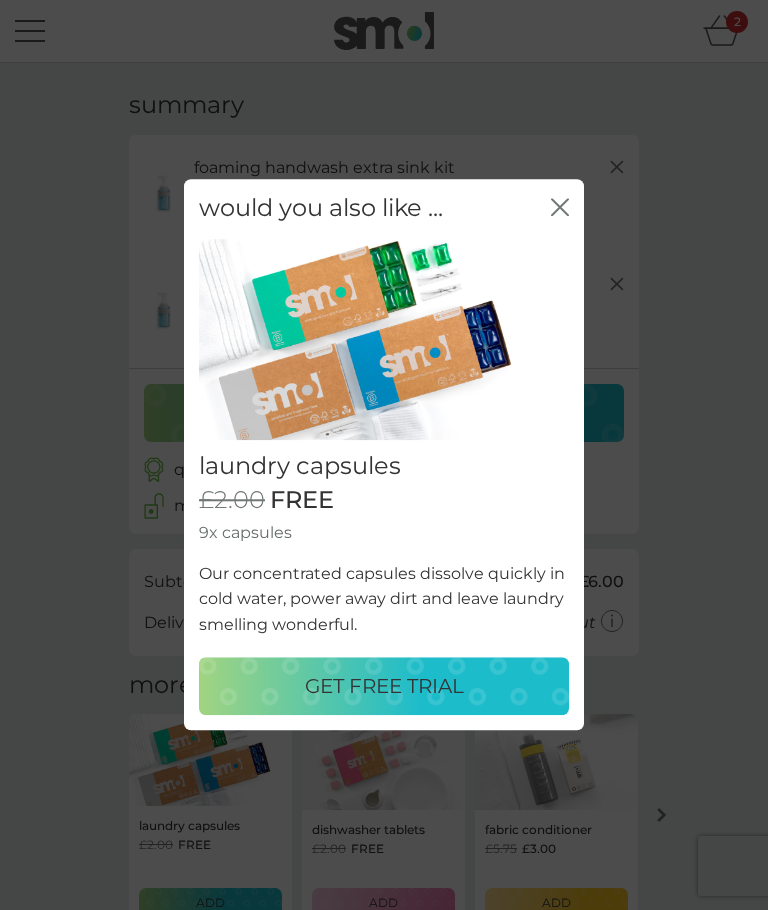 click 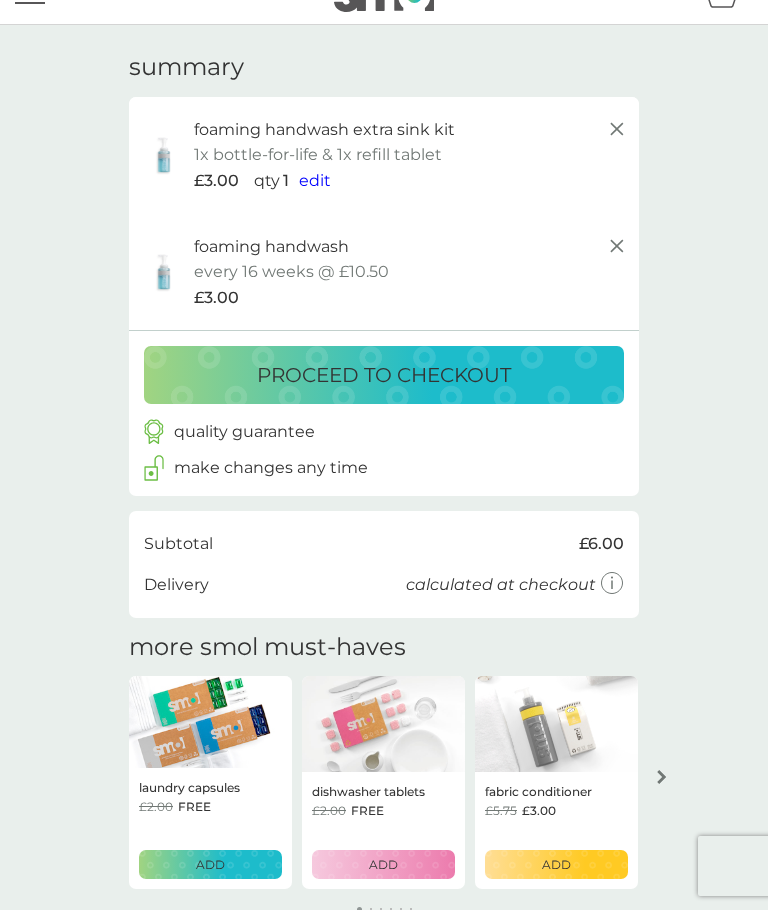 scroll, scrollTop: 0, scrollLeft: 0, axis: both 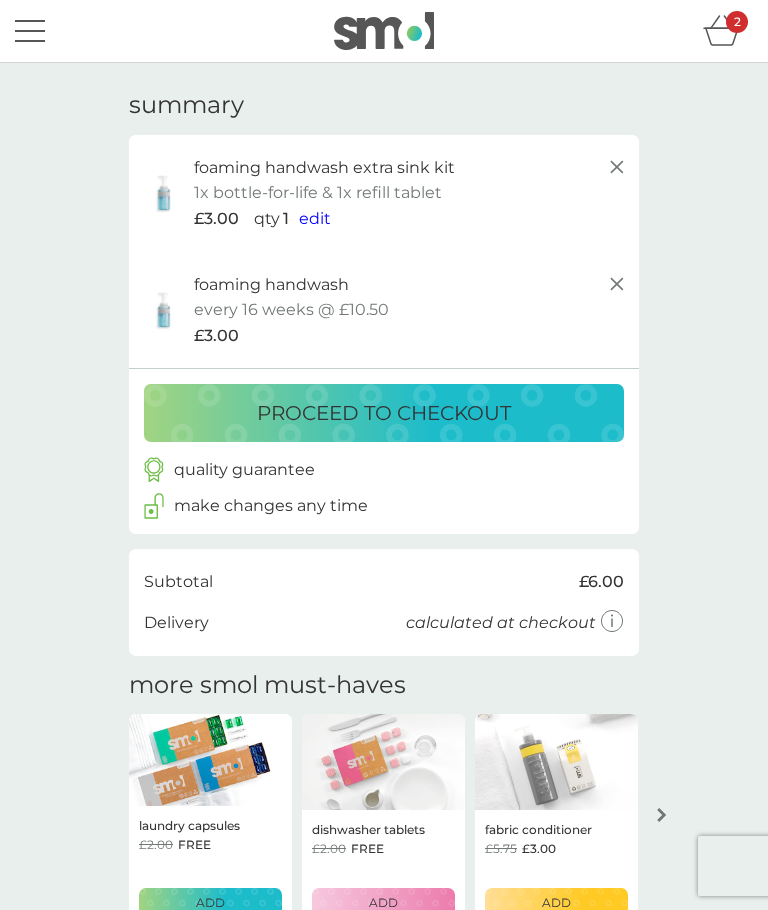 click on "proceed to checkout" at bounding box center (384, 413) 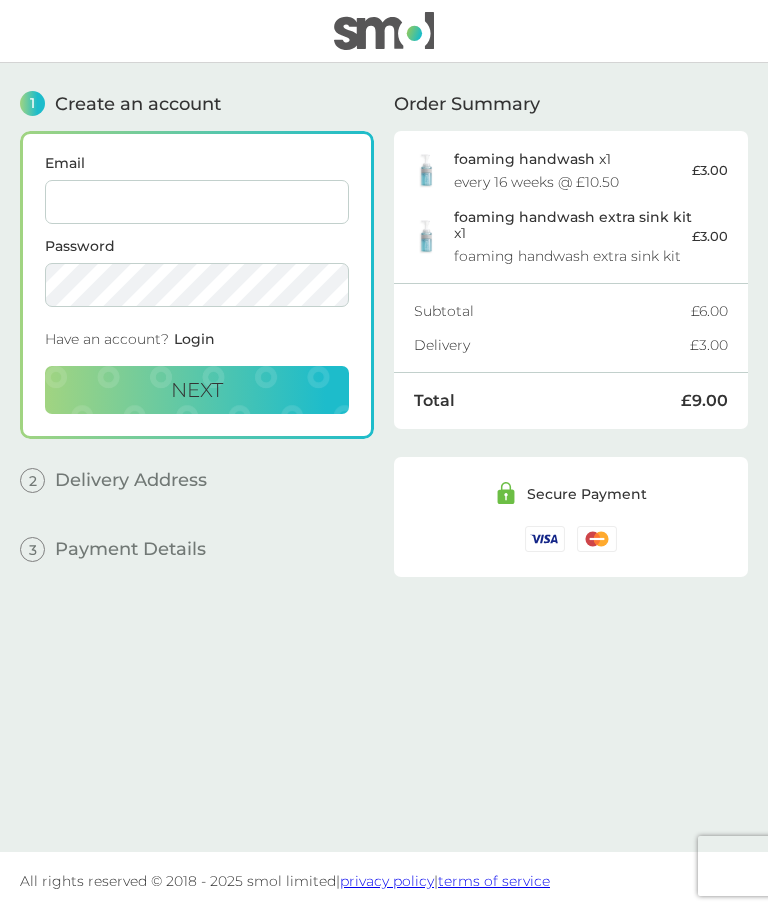click on "Email" at bounding box center [197, 202] 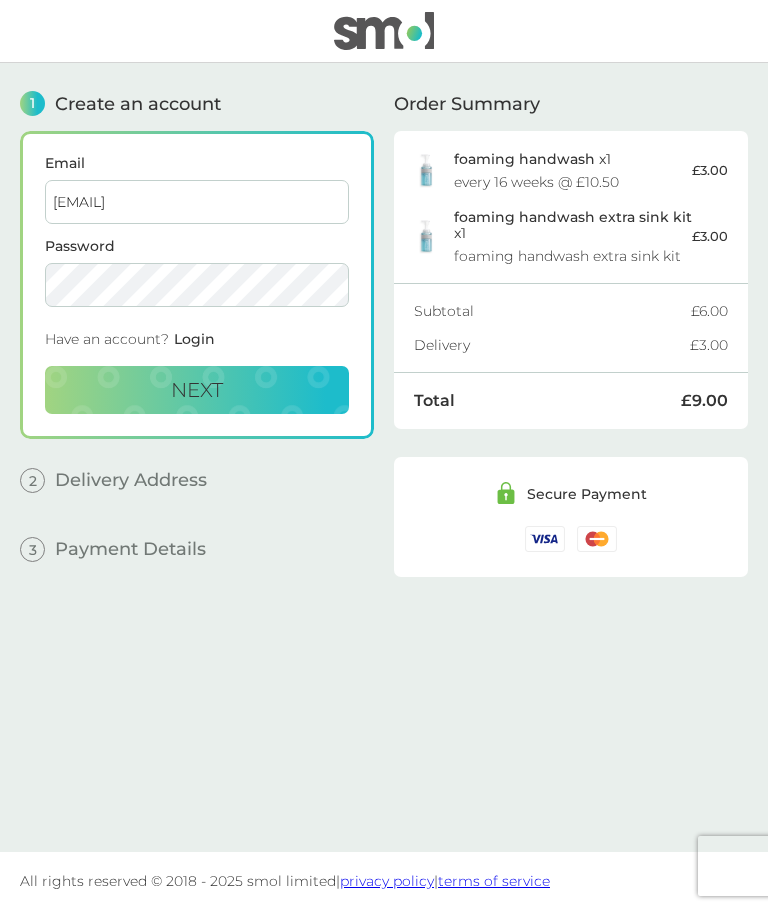 type on "rachelclairetucker@hotmail.com" 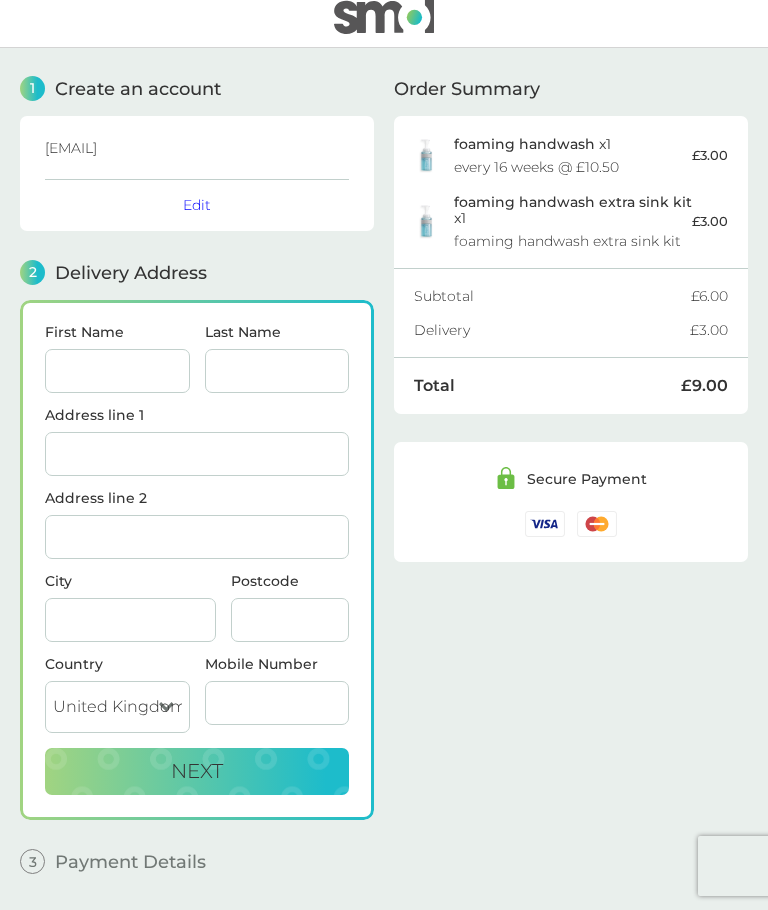 scroll, scrollTop: 0, scrollLeft: 0, axis: both 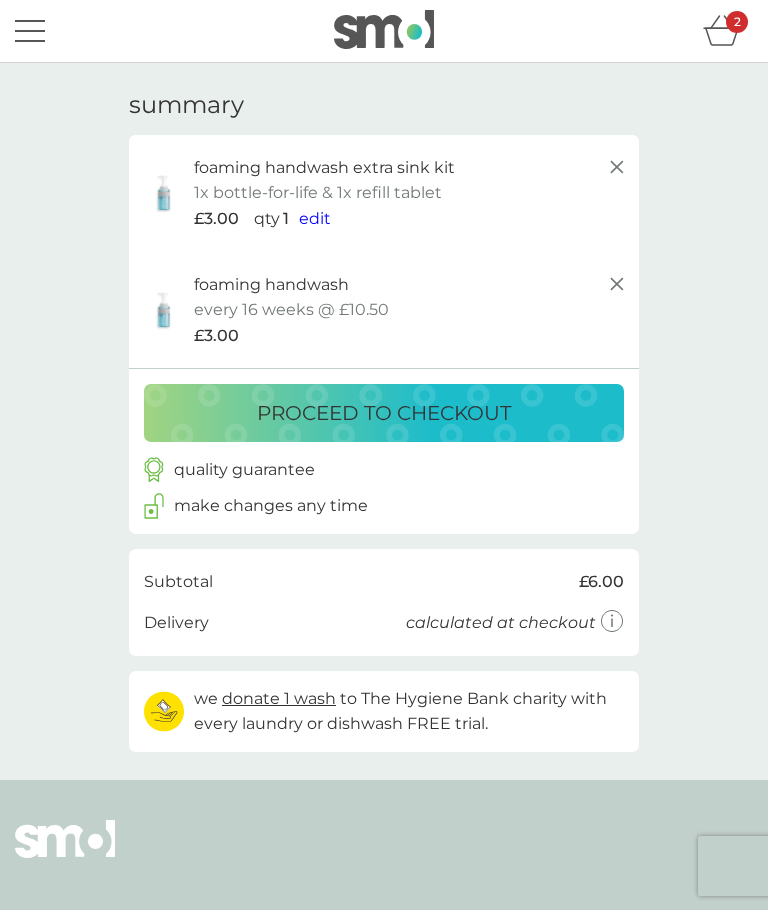 click 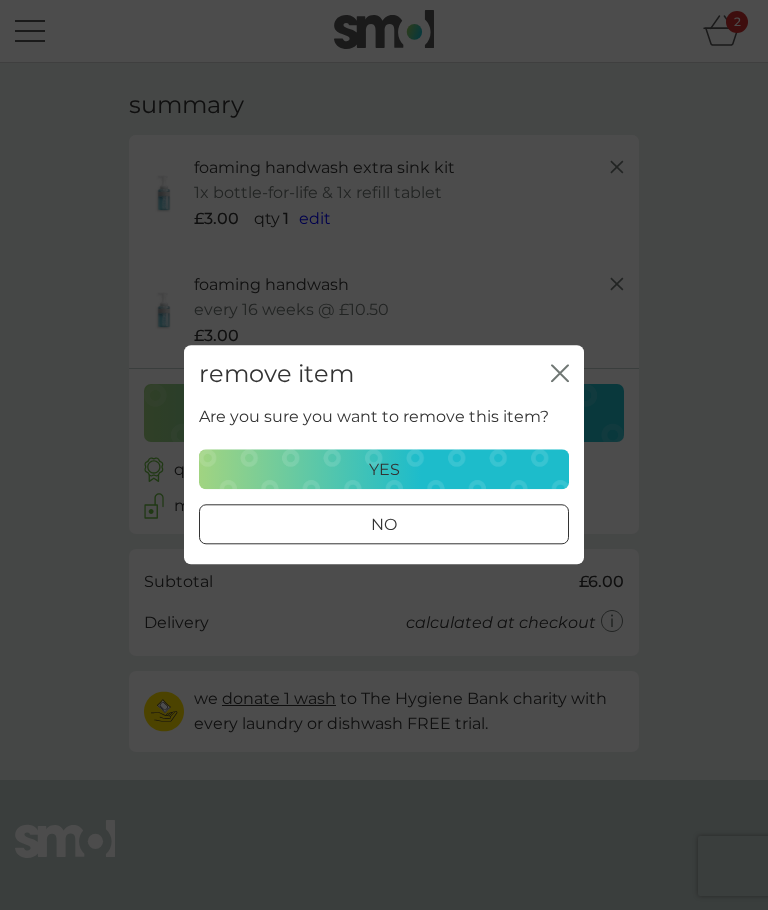click on "yes" at bounding box center (384, 470) 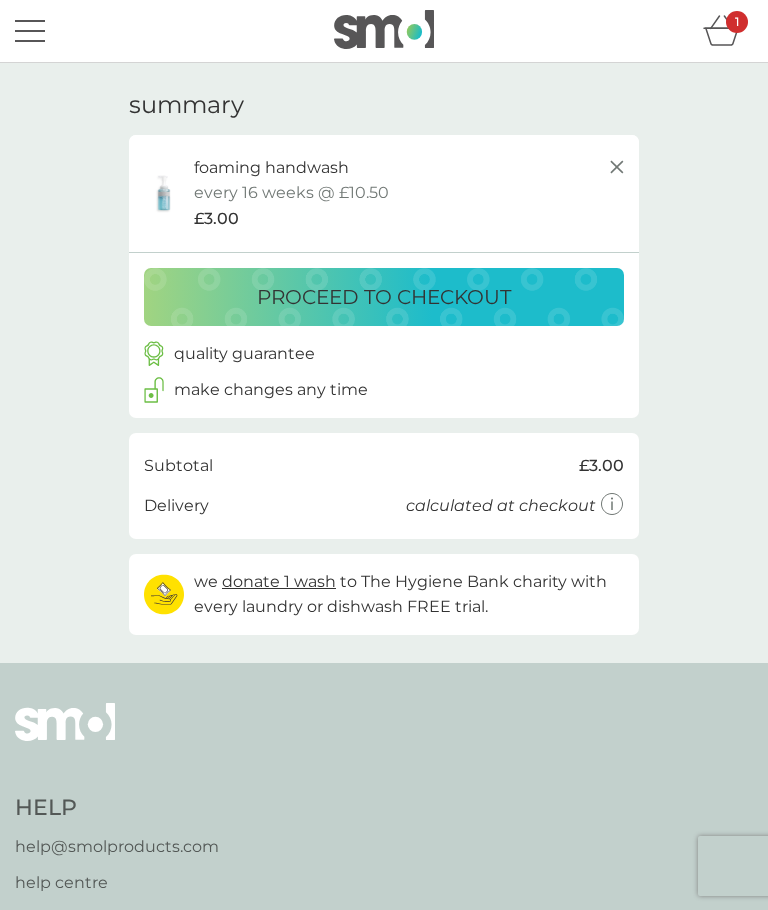 click 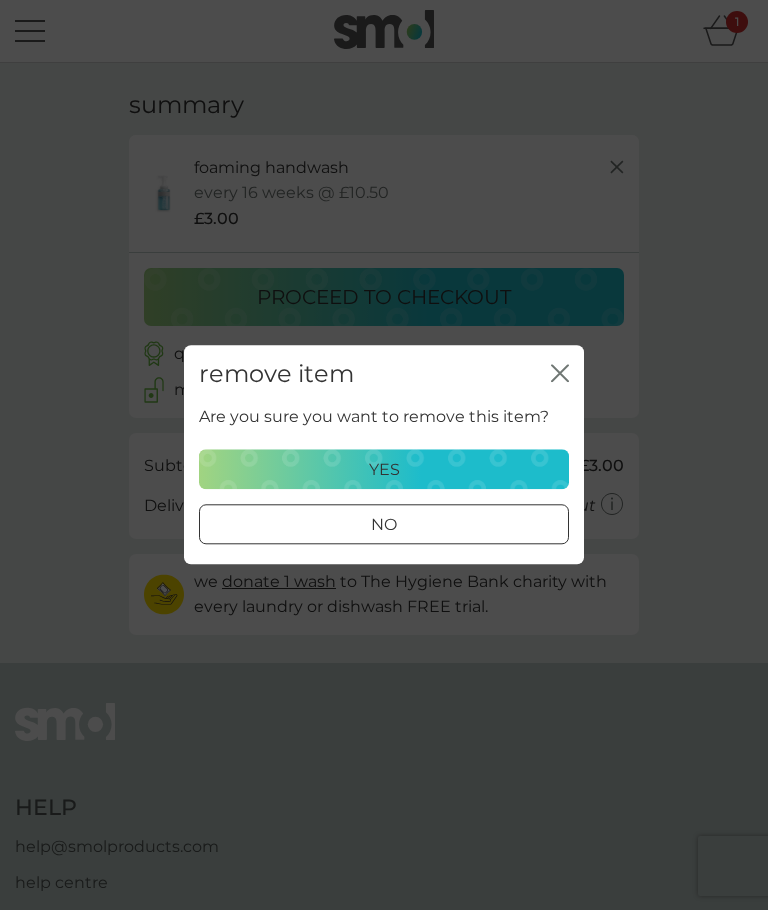 click on "yes" at bounding box center [384, 470] 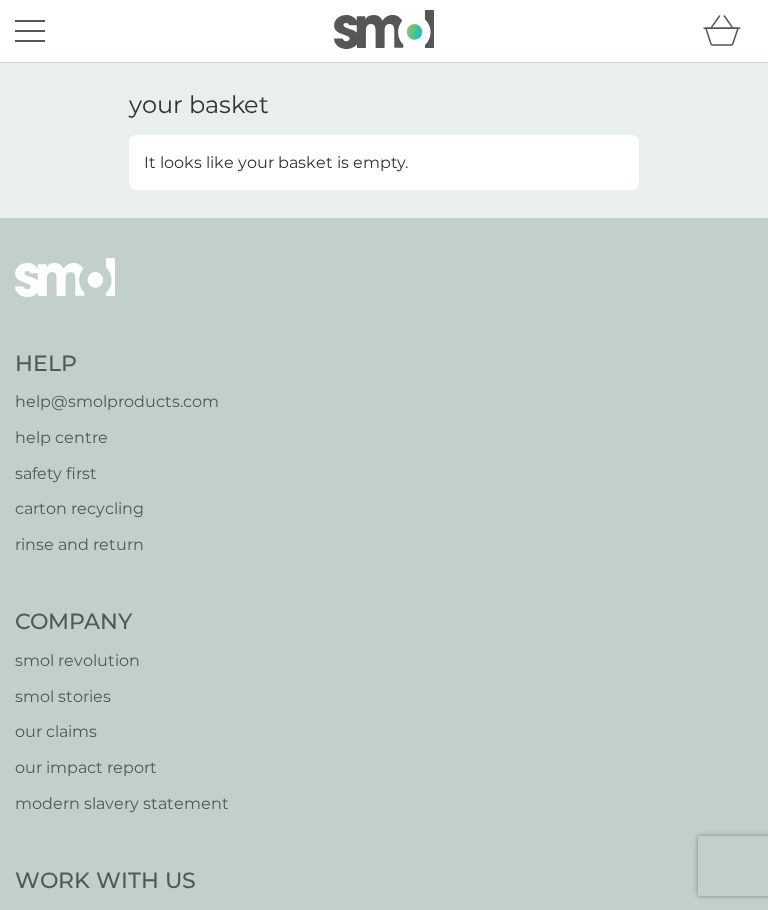 click at bounding box center [30, 31] 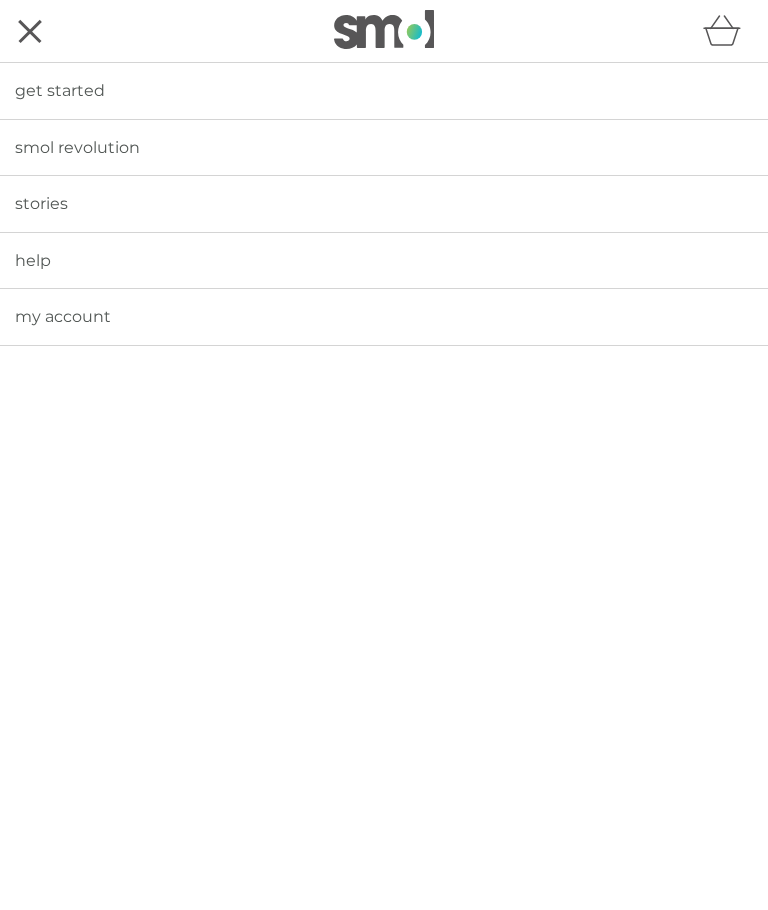 click on "get started" at bounding box center (384, 91) 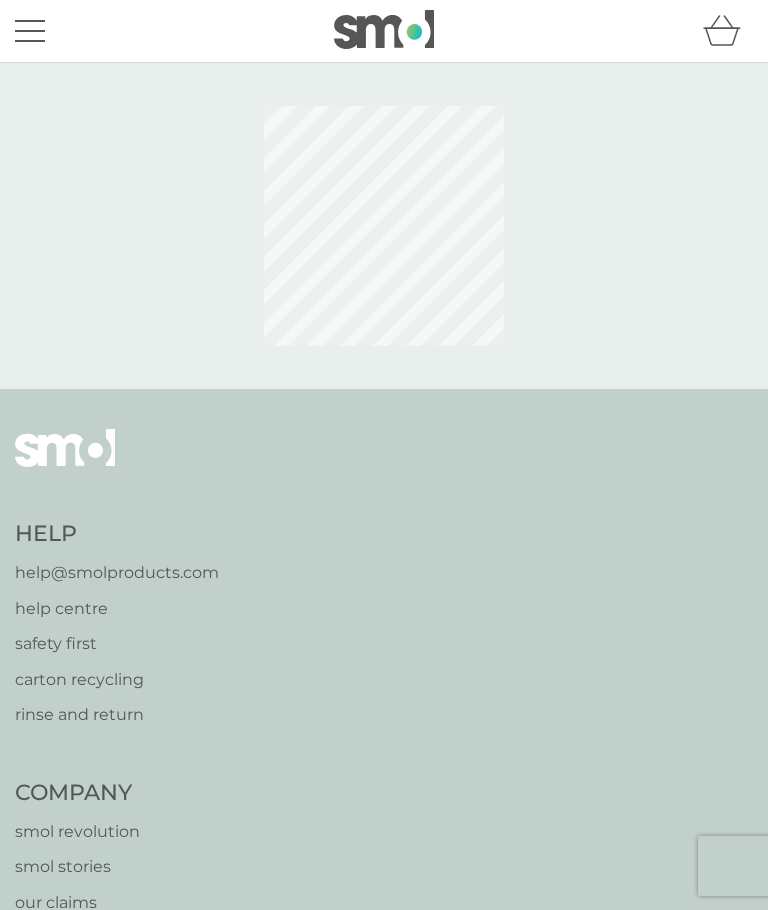 scroll, scrollTop: 0, scrollLeft: 0, axis: both 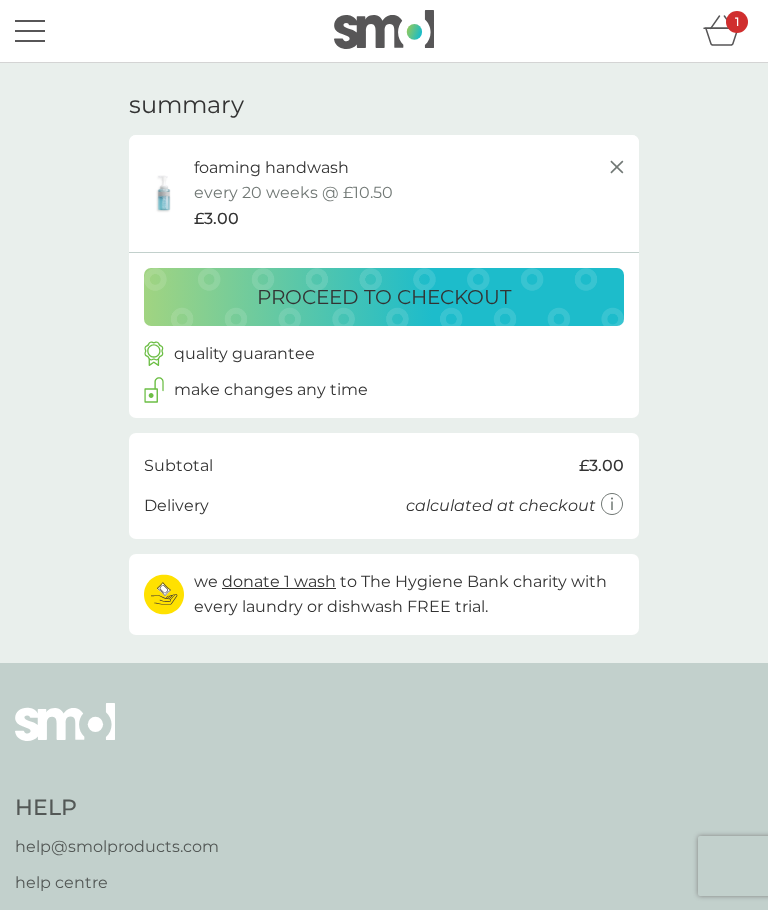 click on "proceed to checkout" at bounding box center [384, 297] 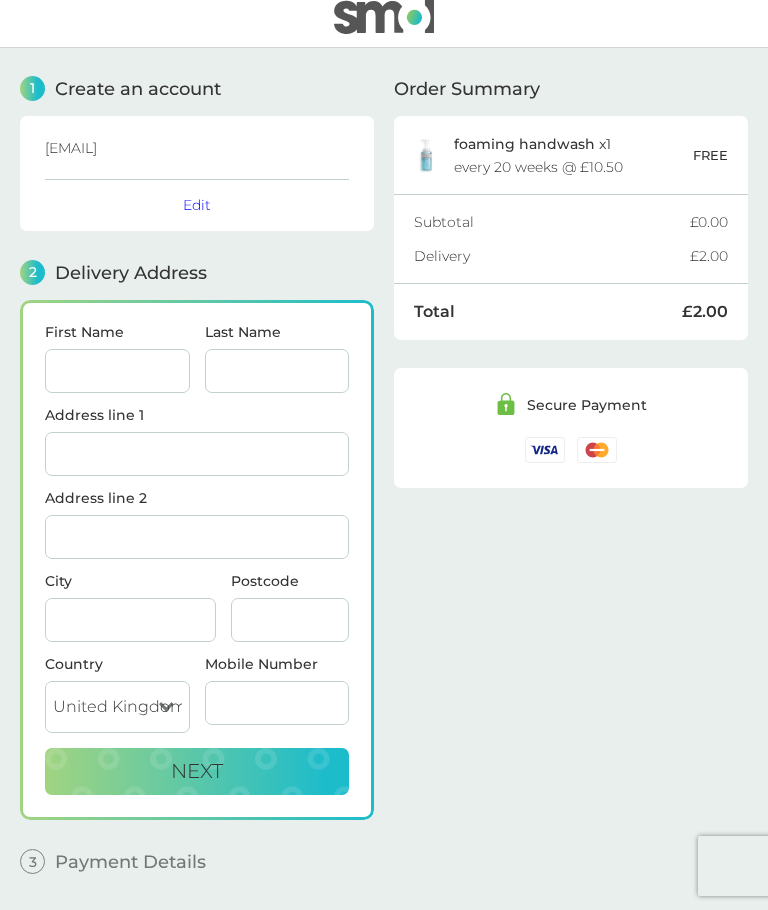 scroll, scrollTop: 0, scrollLeft: 0, axis: both 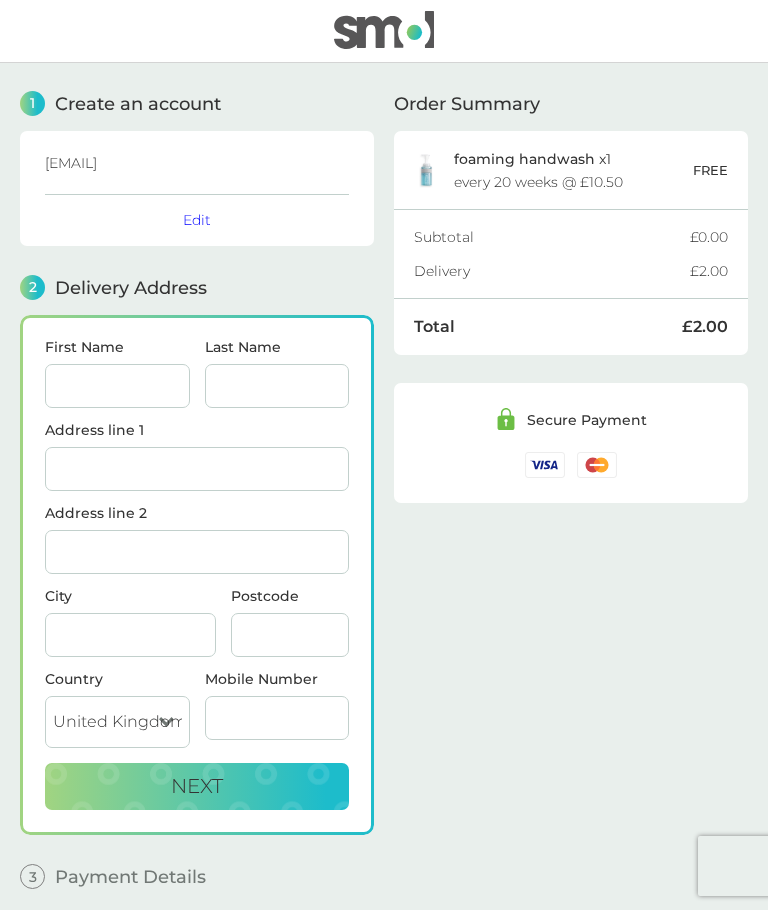click on "First Name" at bounding box center [117, 386] 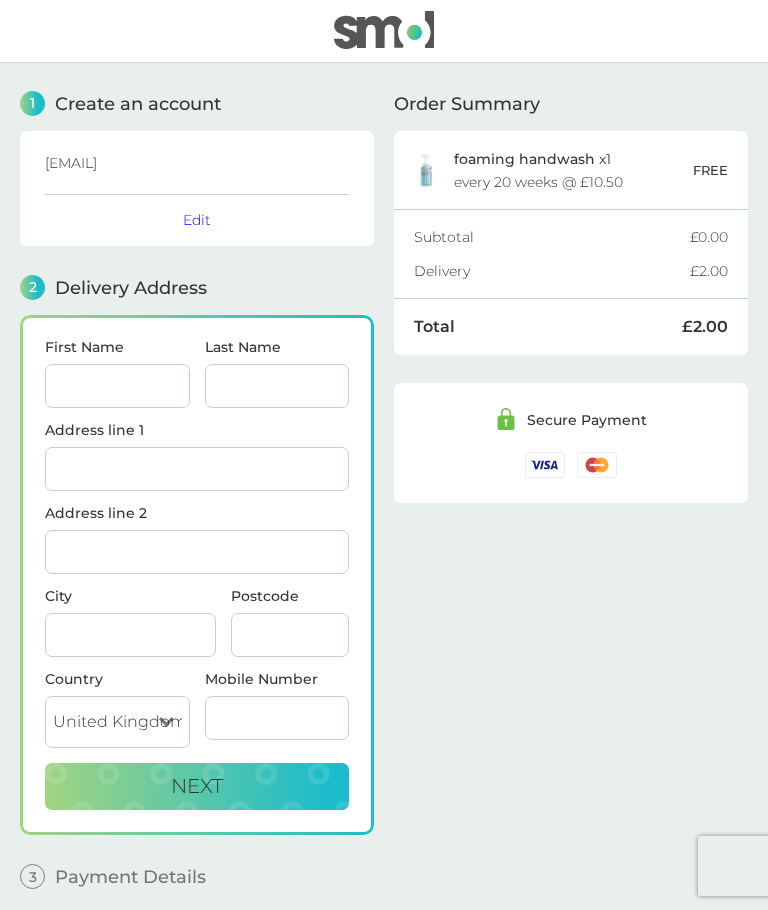 type on "[FIRST]" 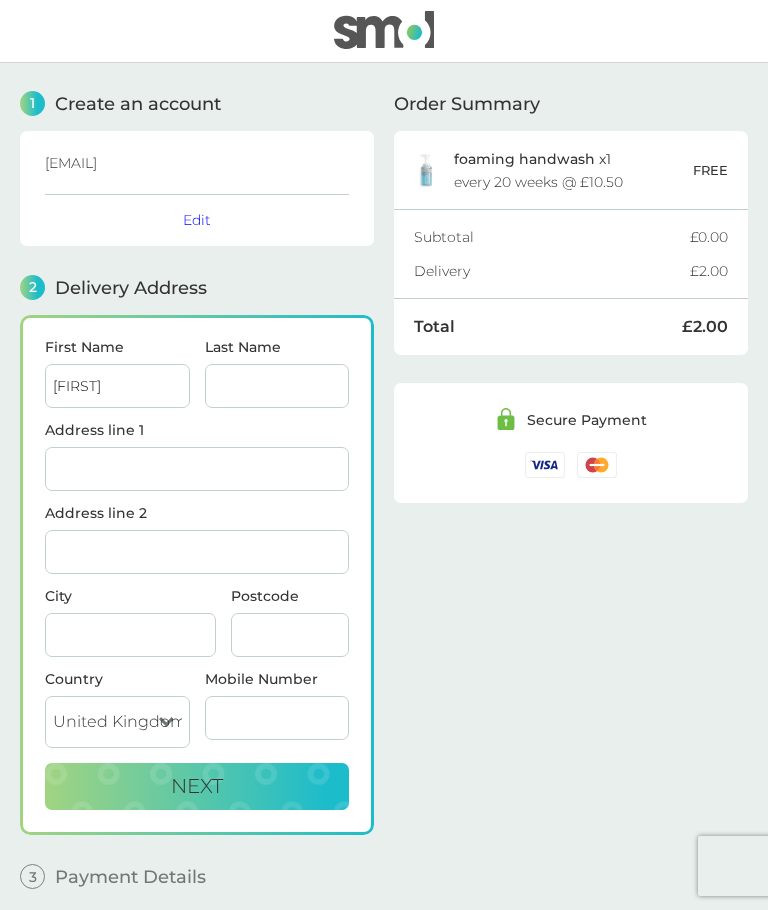 type on "[LAST]" 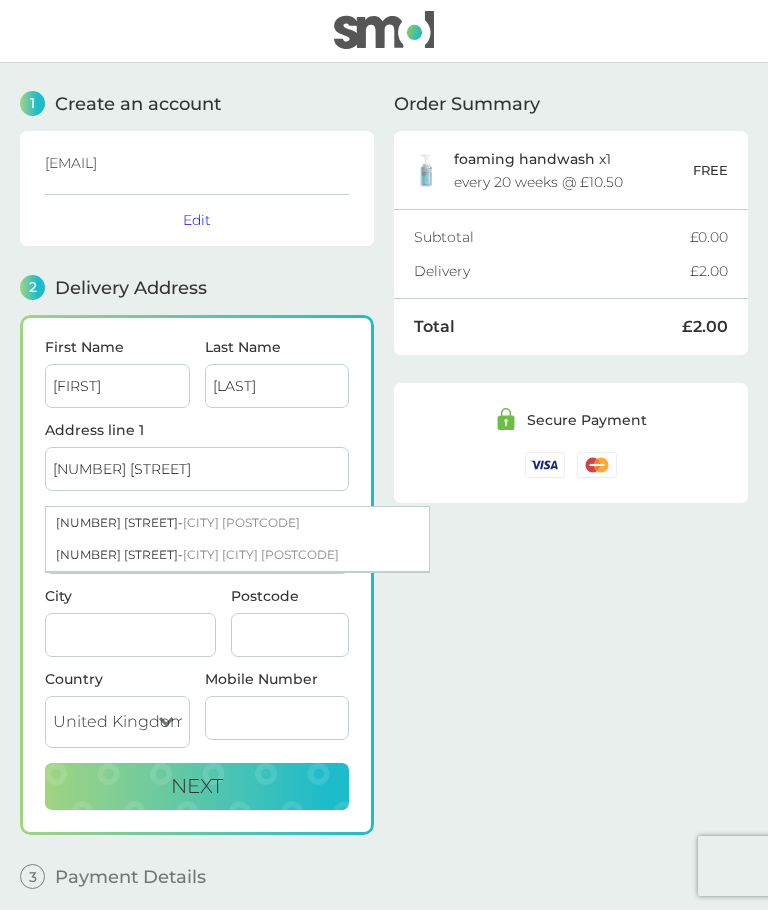 click on "Denmead Waterlooville PO7 6XL" at bounding box center (241, 522) 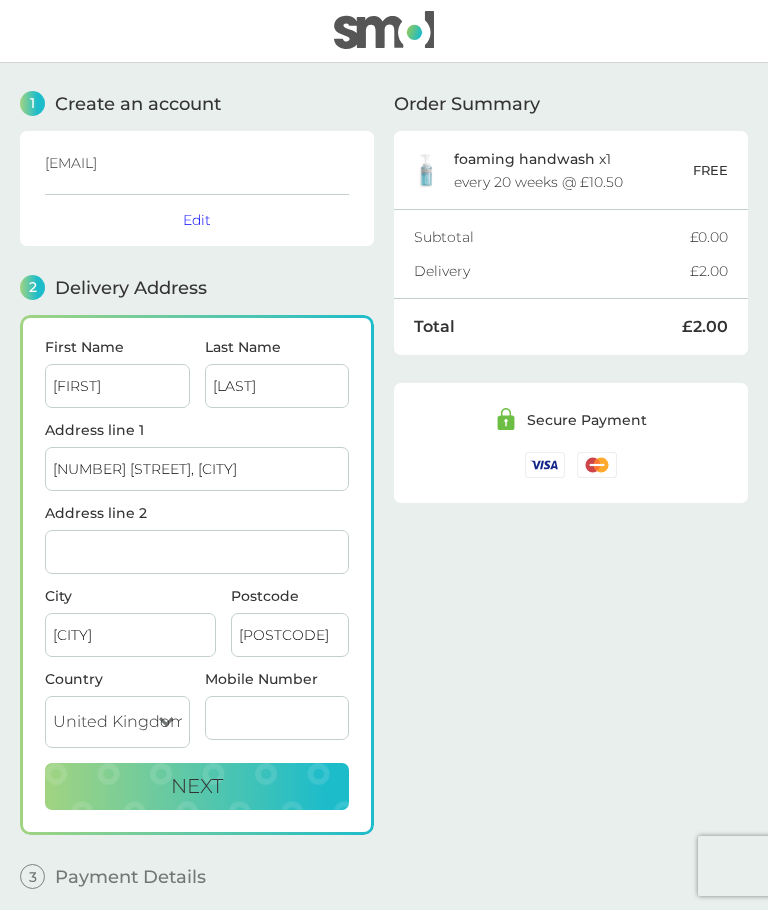 click on "Mobile Number" at bounding box center [277, 718] 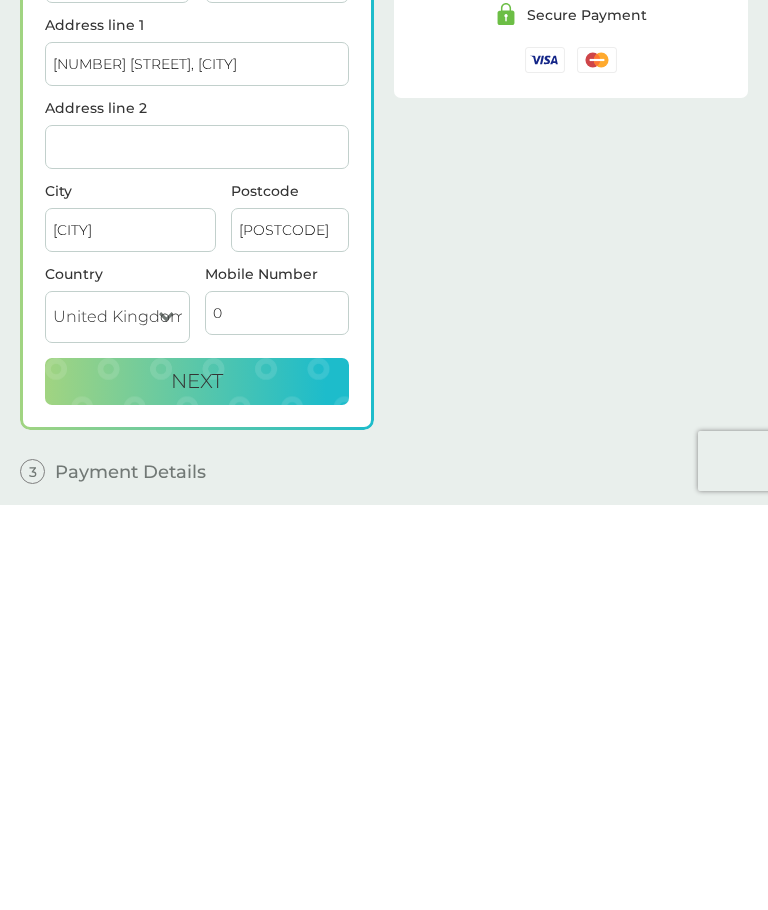scroll, scrollTop: 84, scrollLeft: 0, axis: vertical 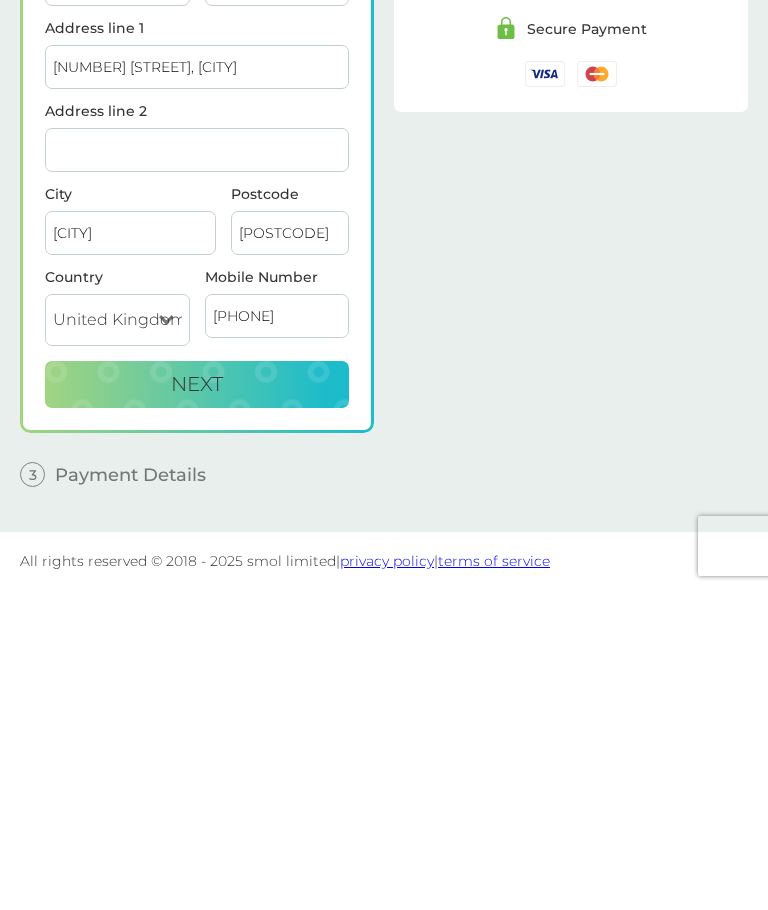 type on "[PHONE]" 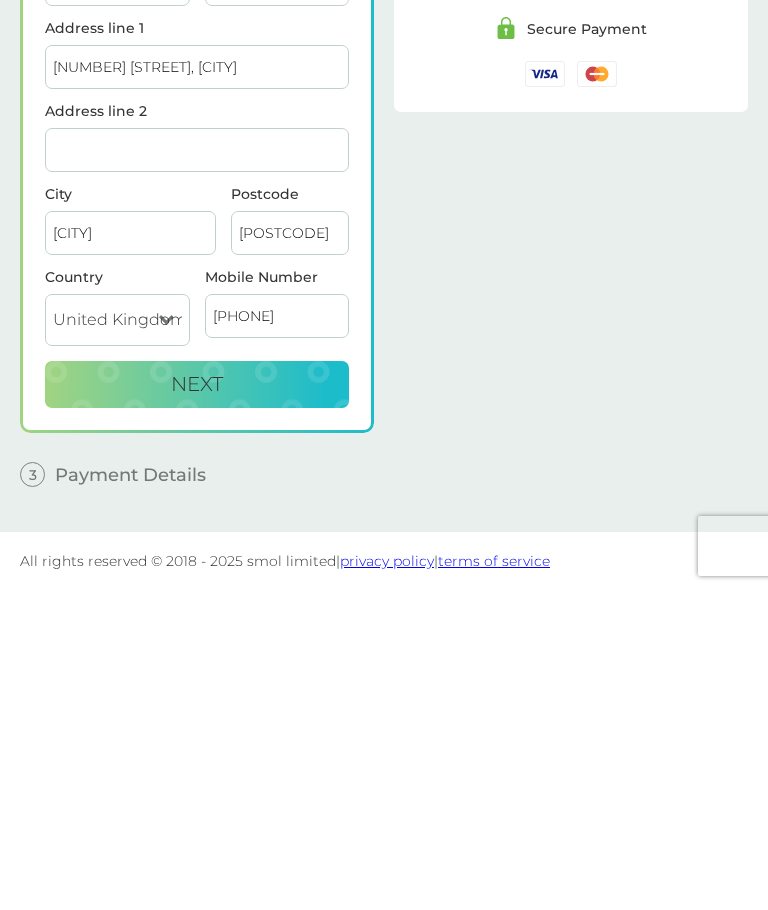 click on "Next" at bounding box center [197, 705] 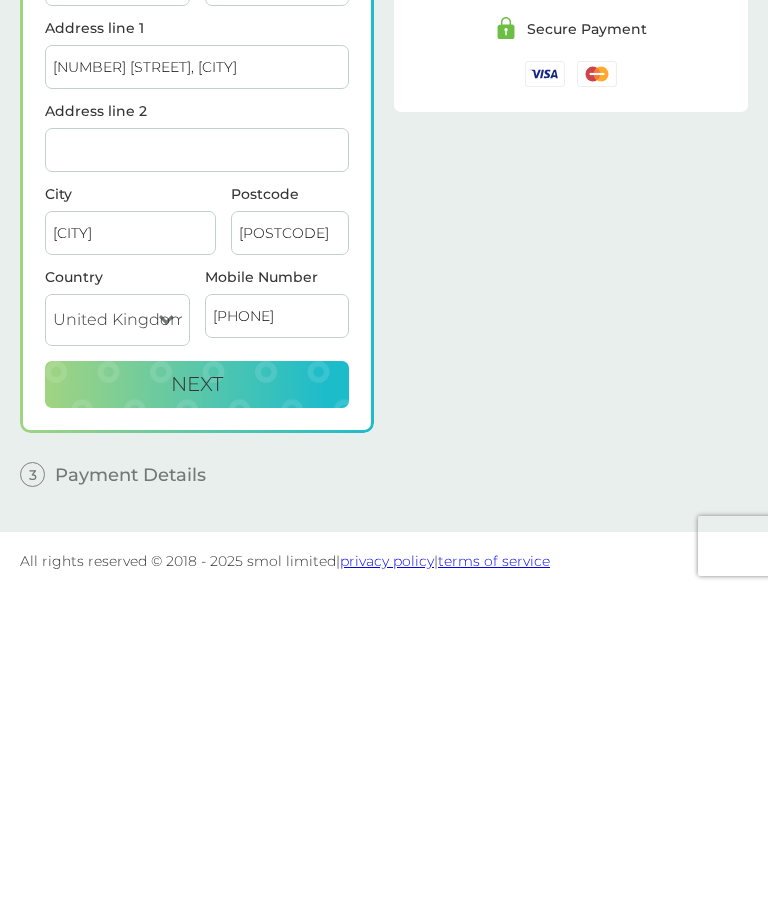checkbox on "true" 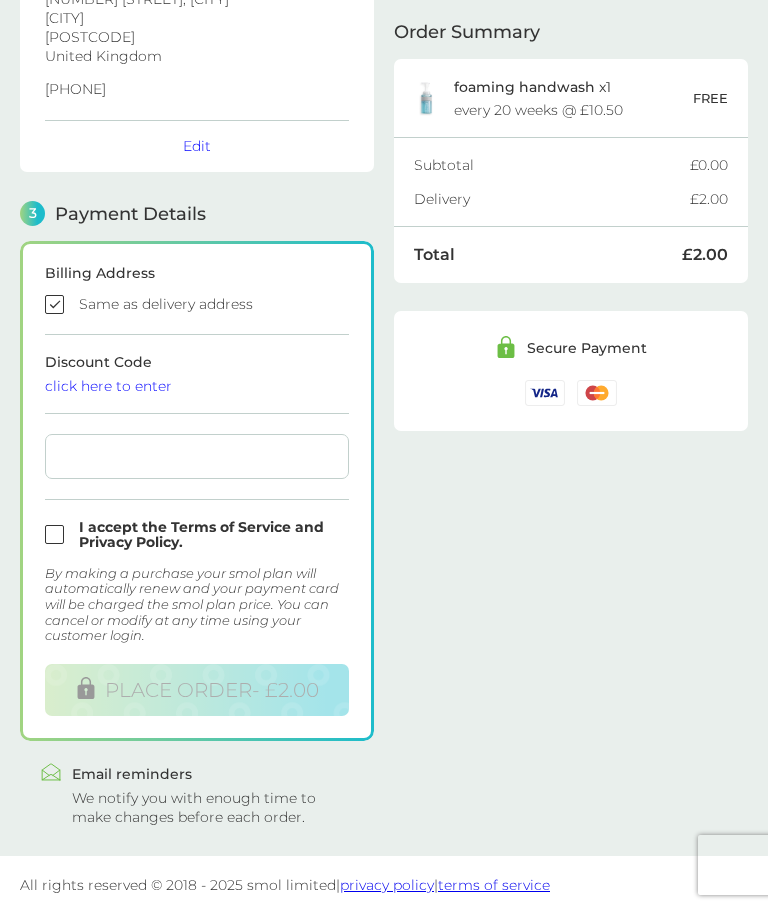 scroll, scrollTop: 381, scrollLeft: 0, axis: vertical 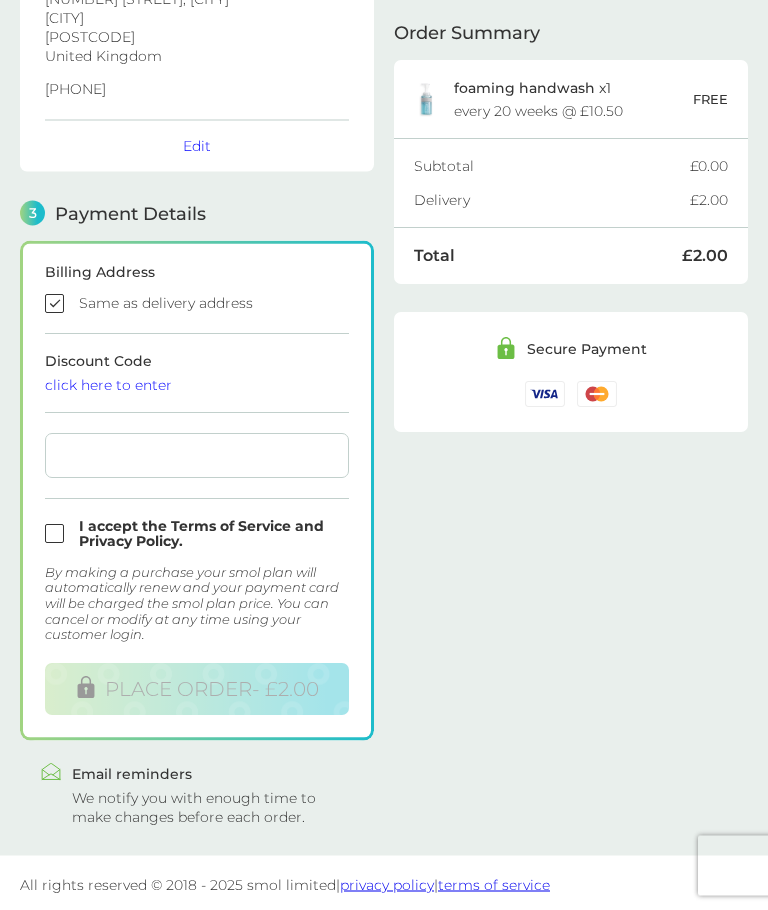 click at bounding box center [197, 456] 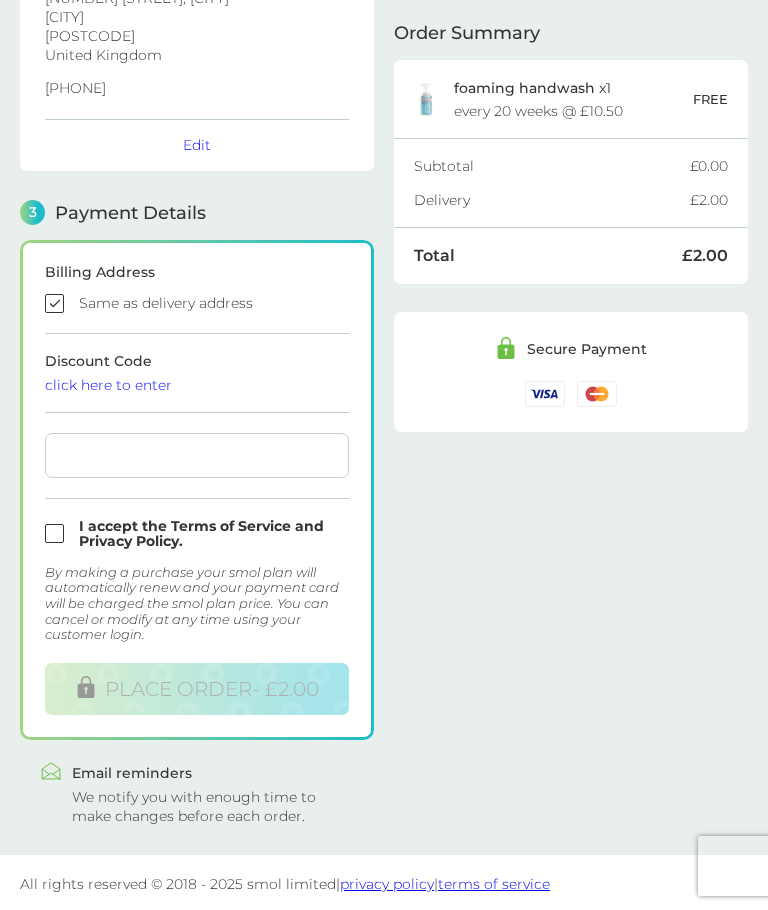 scroll, scrollTop: 381, scrollLeft: 0, axis: vertical 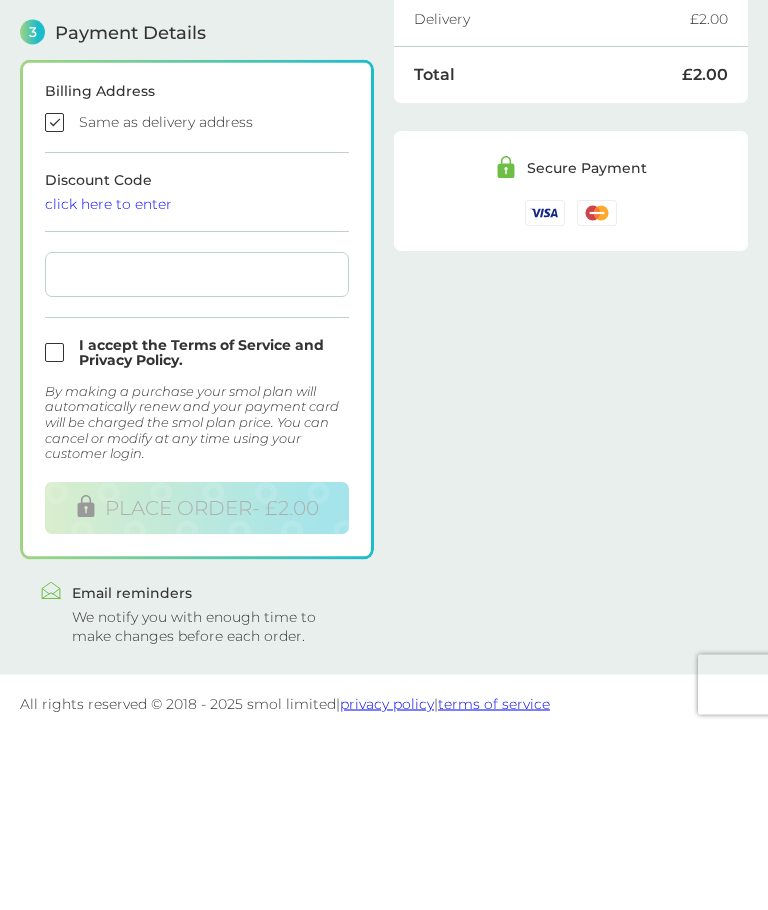click at bounding box center (197, 535) 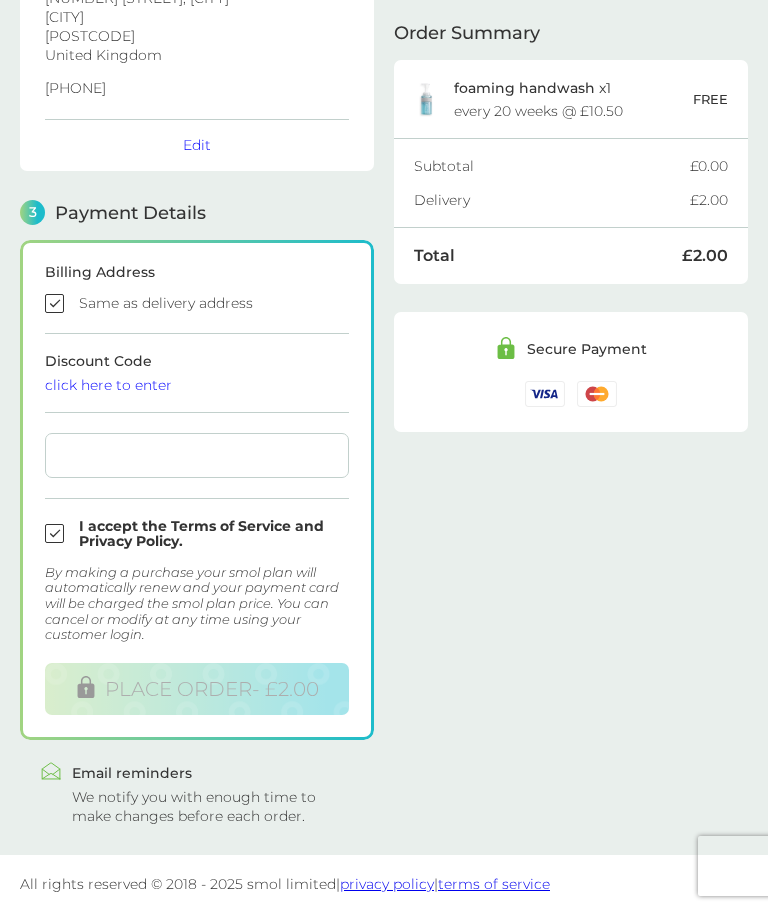 scroll, scrollTop: 381, scrollLeft: 0, axis: vertical 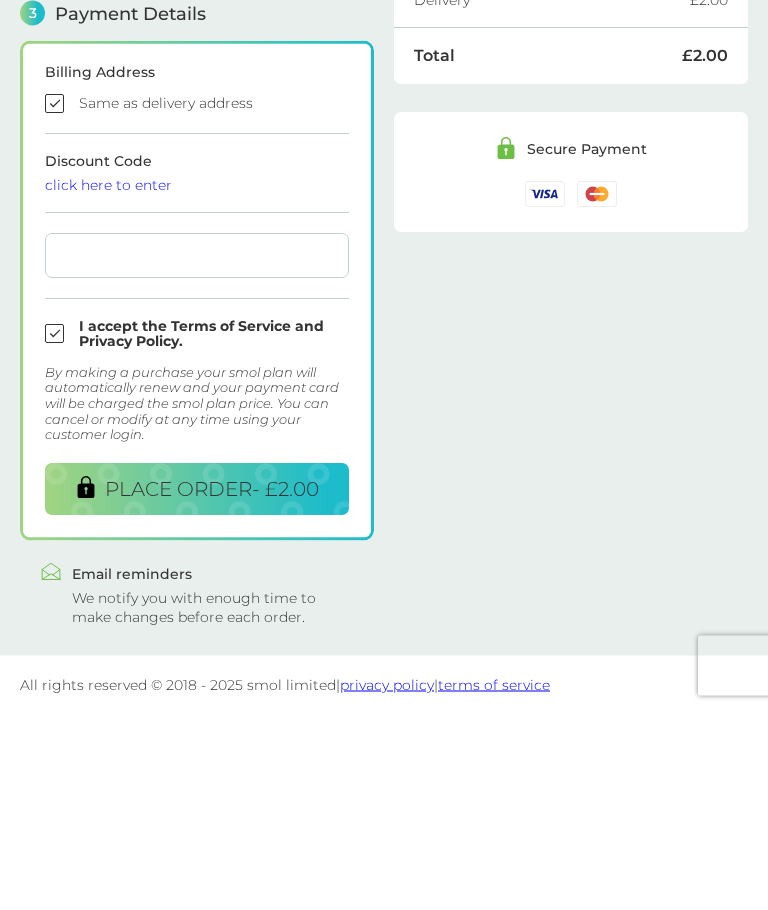 click on "PLACE ORDER  -   £2.00" at bounding box center (212, 690) 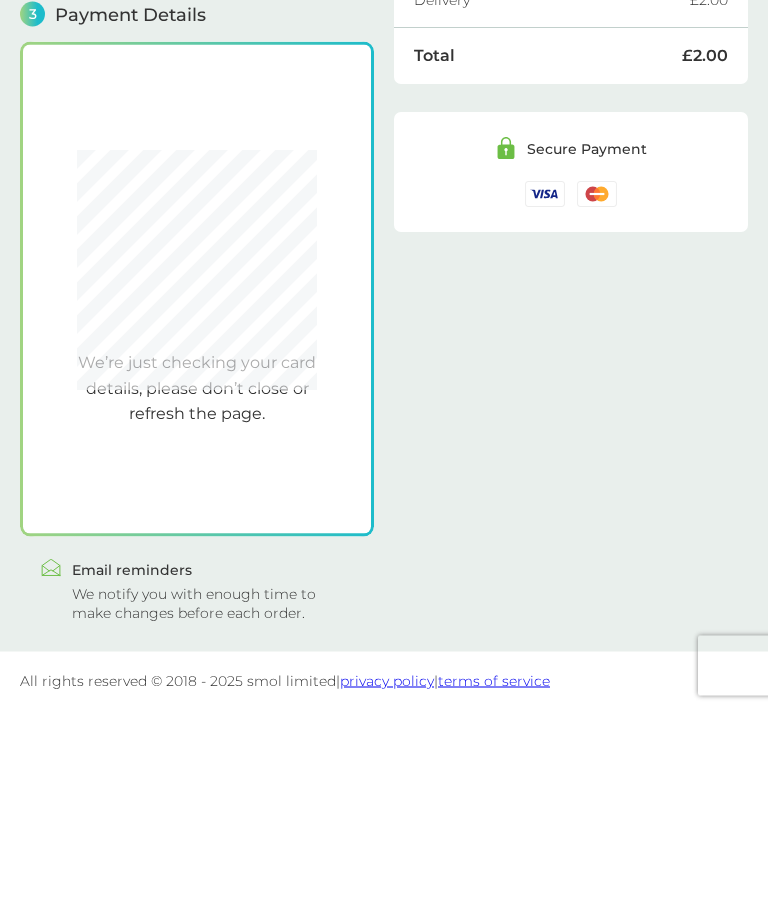 scroll, scrollTop: 378, scrollLeft: 0, axis: vertical 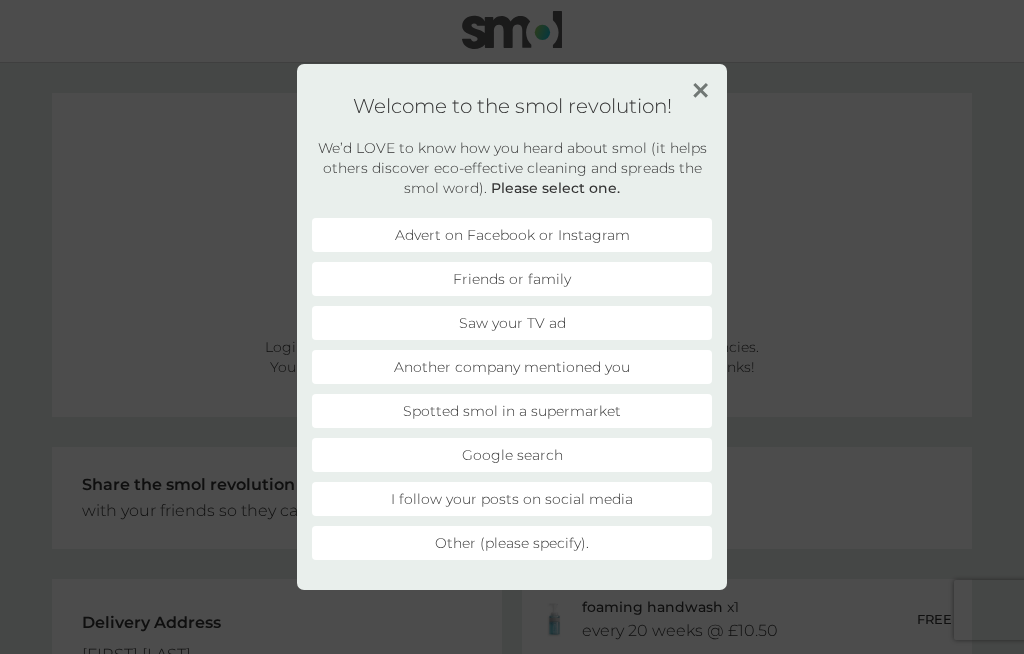click on "Welcome to the smol revolution!" at bounding box center (512, 106) 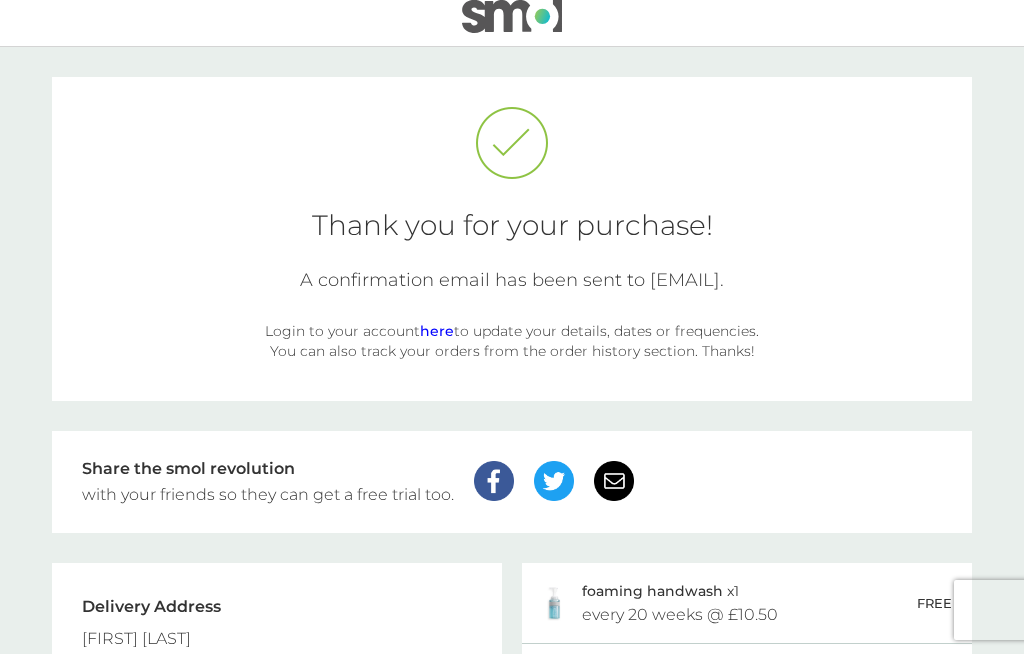 scroll, scrollTop: 19, scrollLeft: 0, axis: vertical 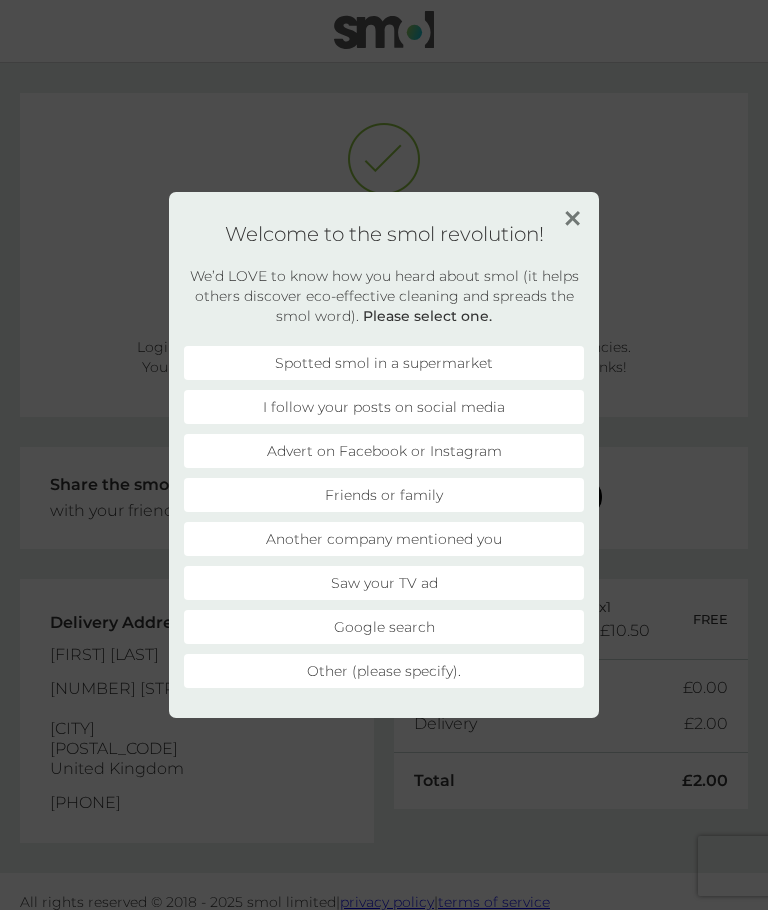 click at bounding box center [572, 218] 